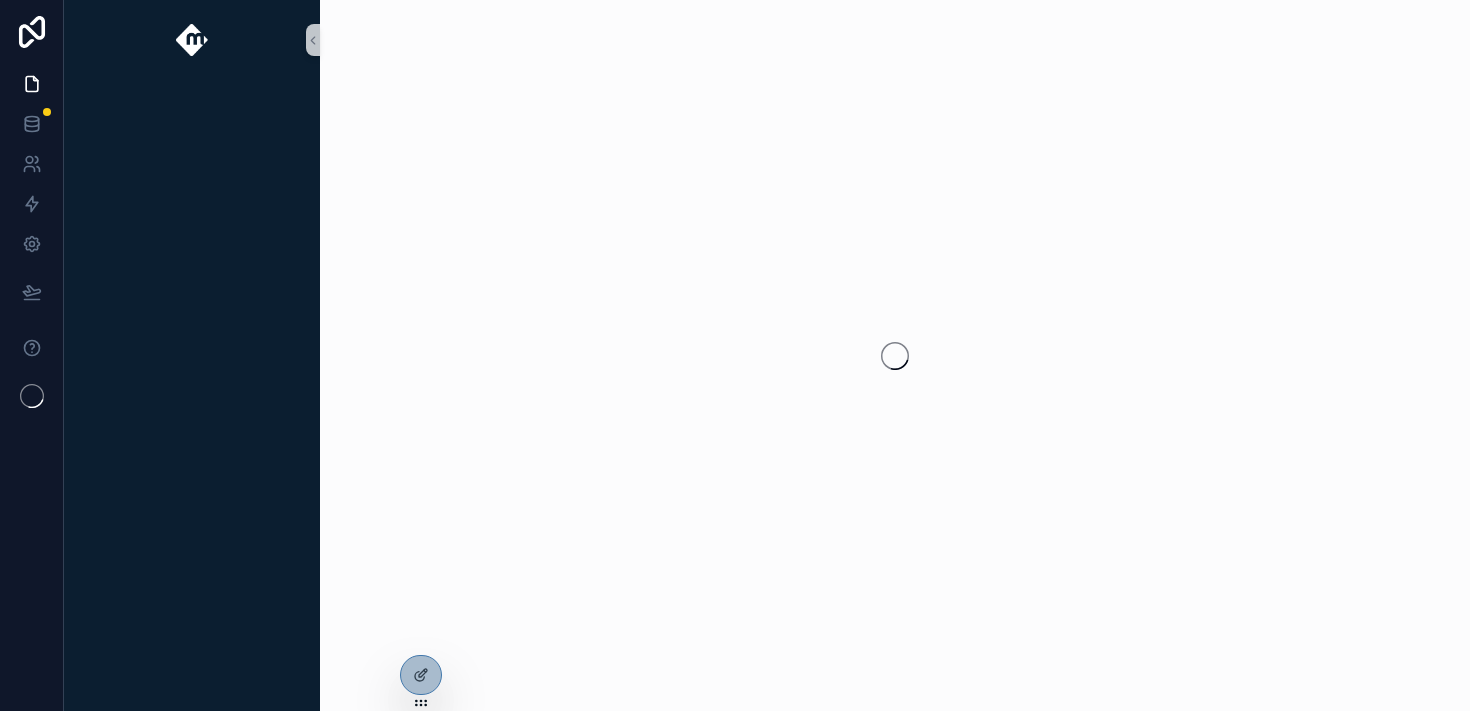 scroll, scrollTop: 0, scrollLeft: 0, axis: both 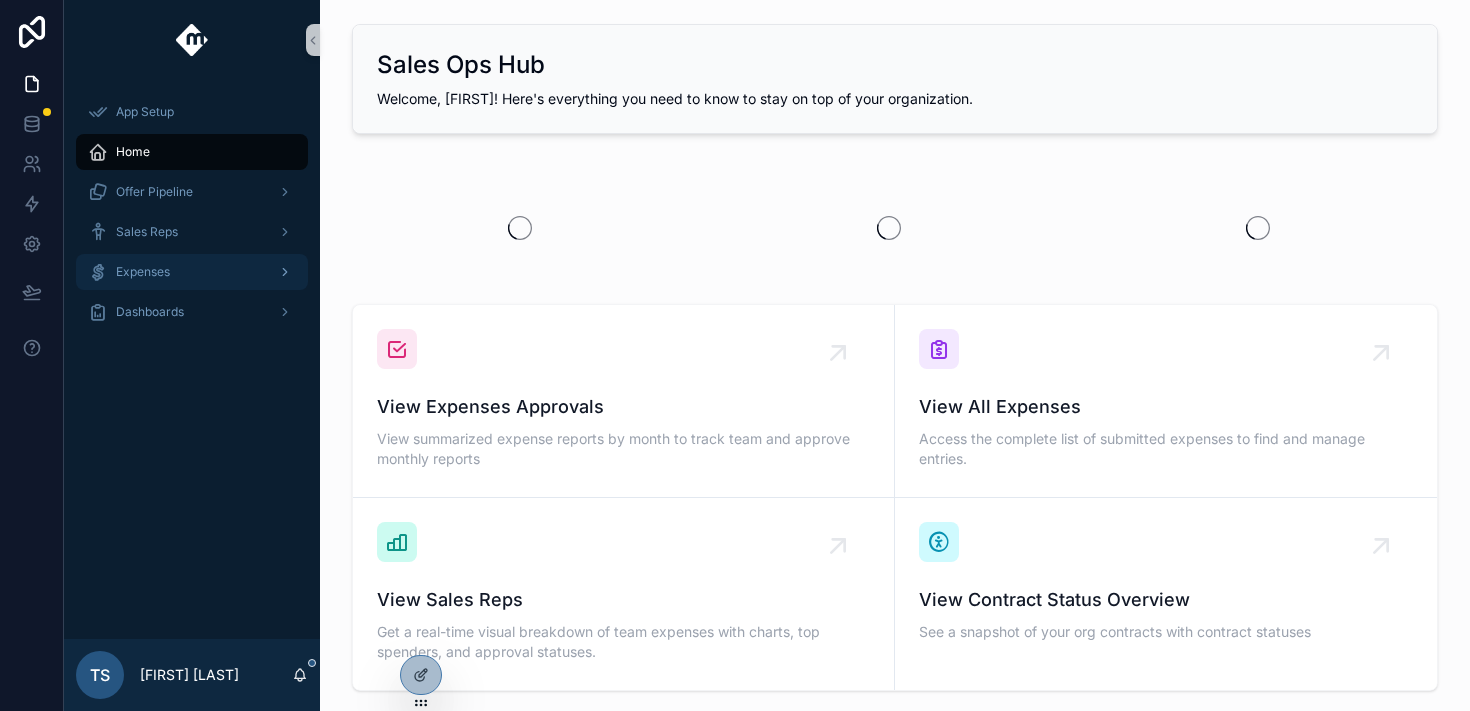 click on "Expenses" at bounding box center (192, 272) 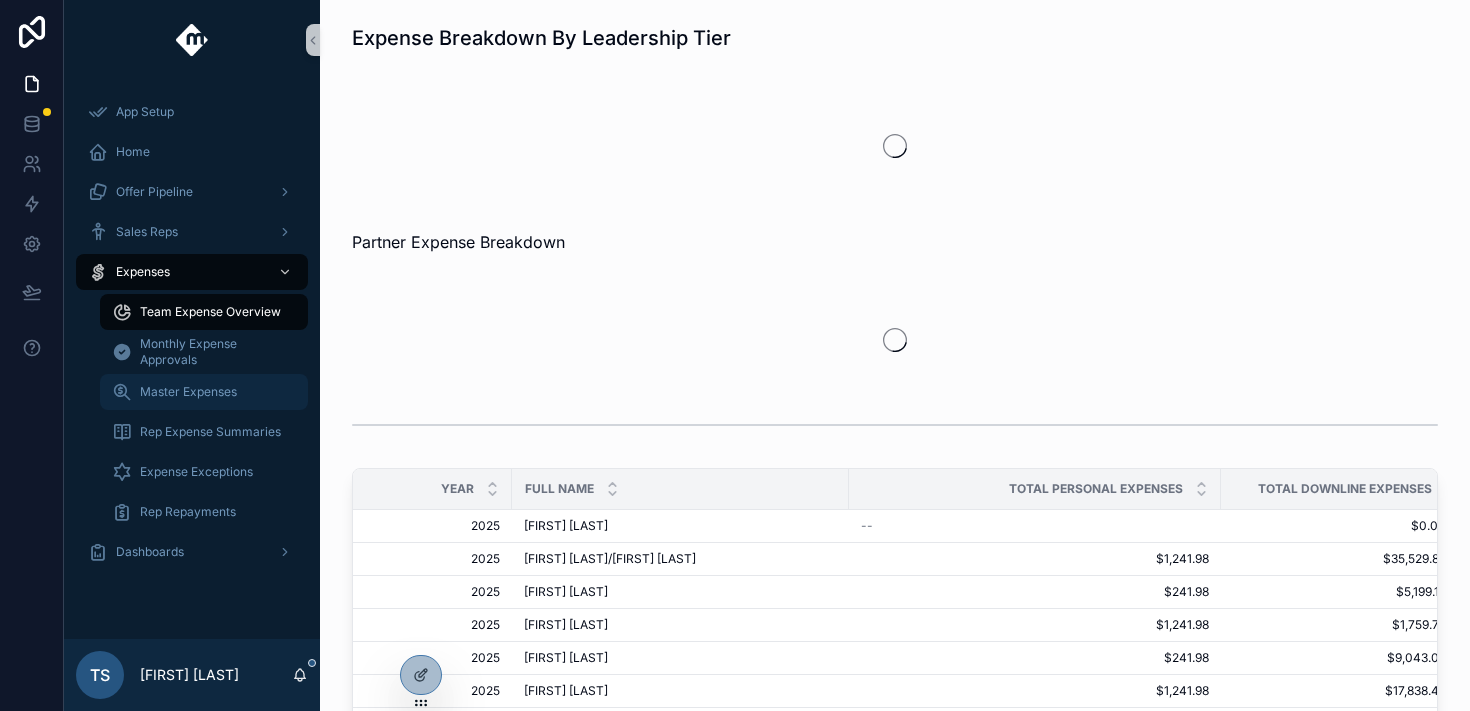 click on "Master Expenses" at bounding box center [204, 392] 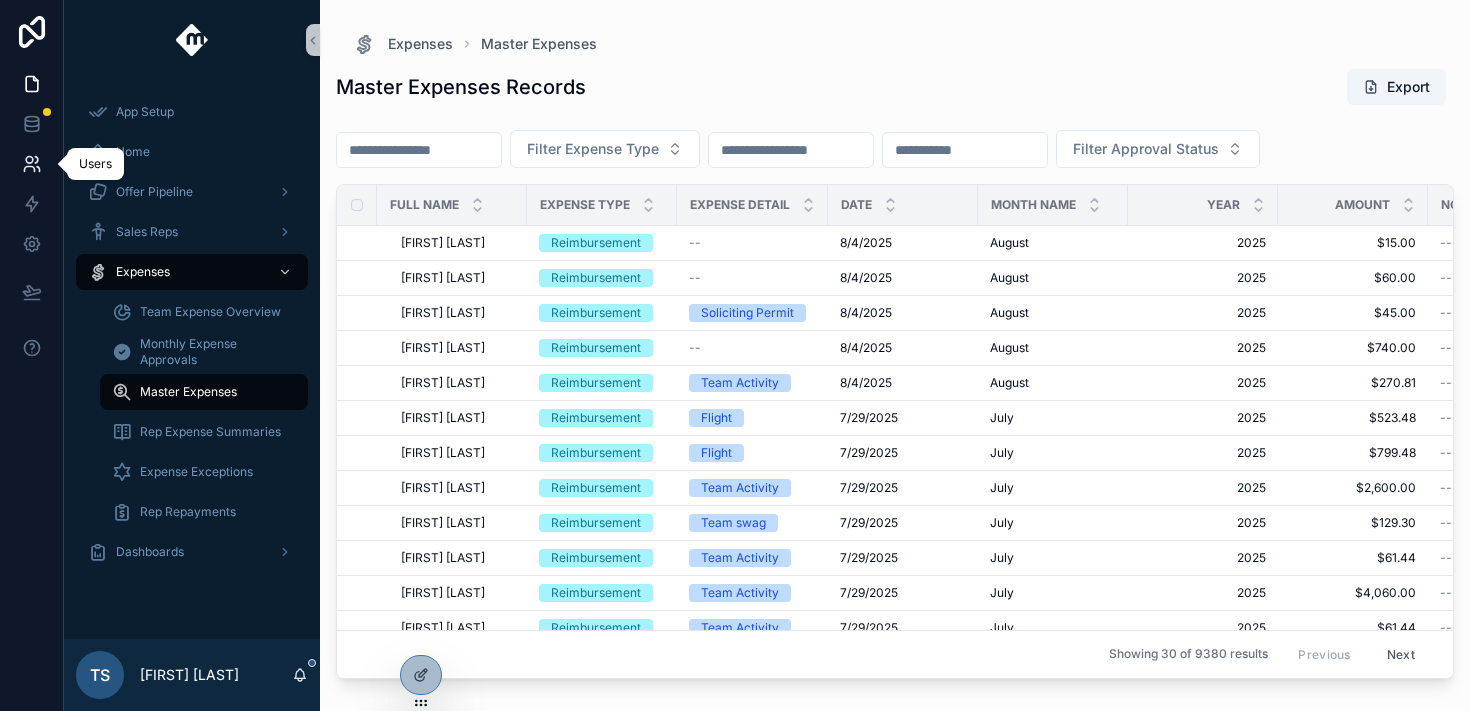 click at bounding box center [31, 164] 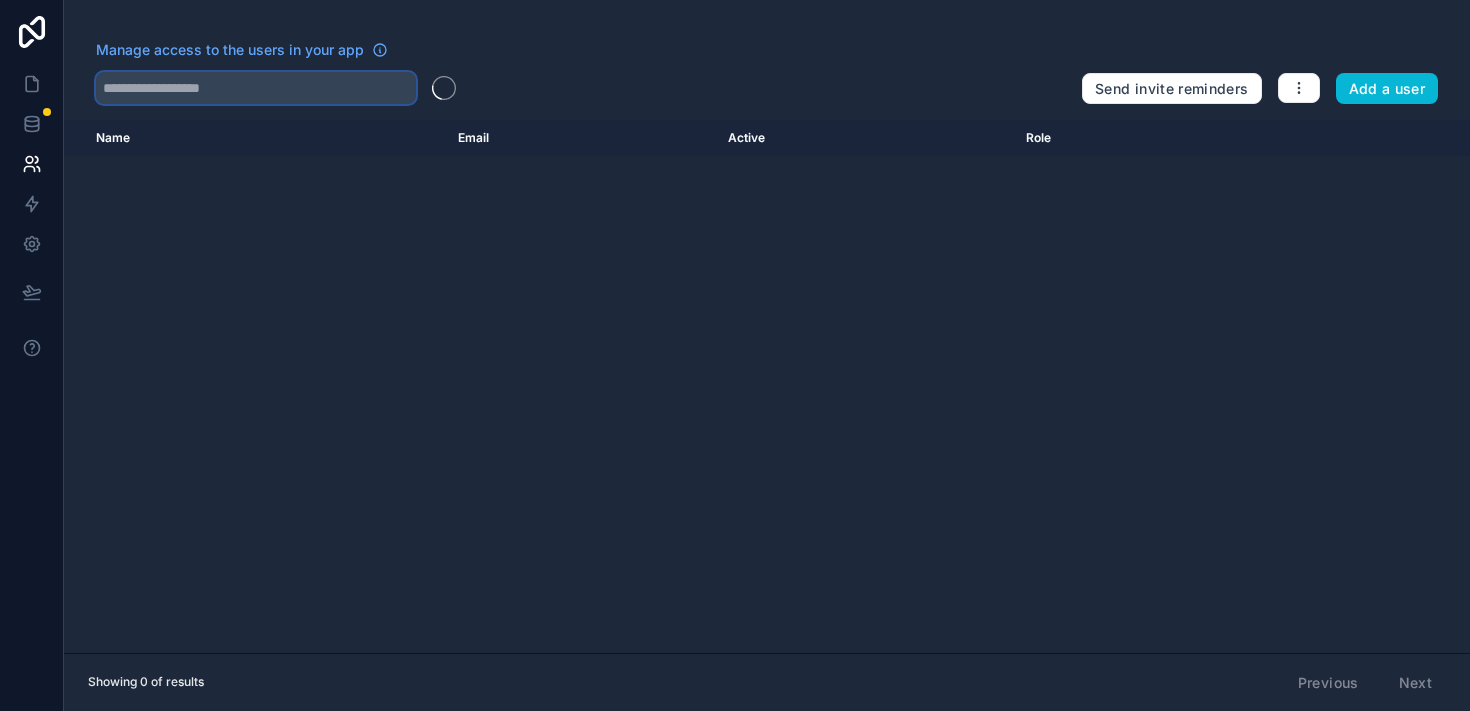 click at bounding box center (256, 88) 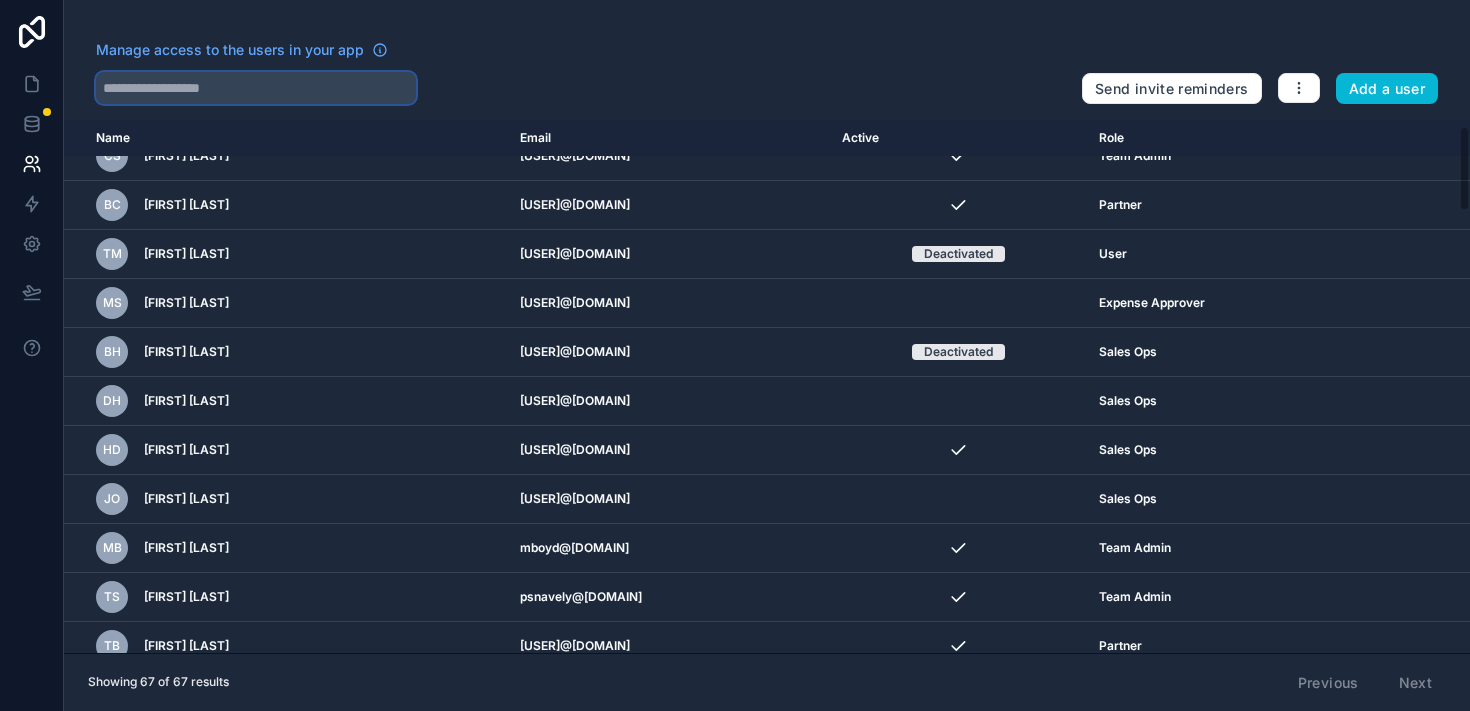 scroll, scrollTop: 492, scrollLeft: 0, axis: vertical 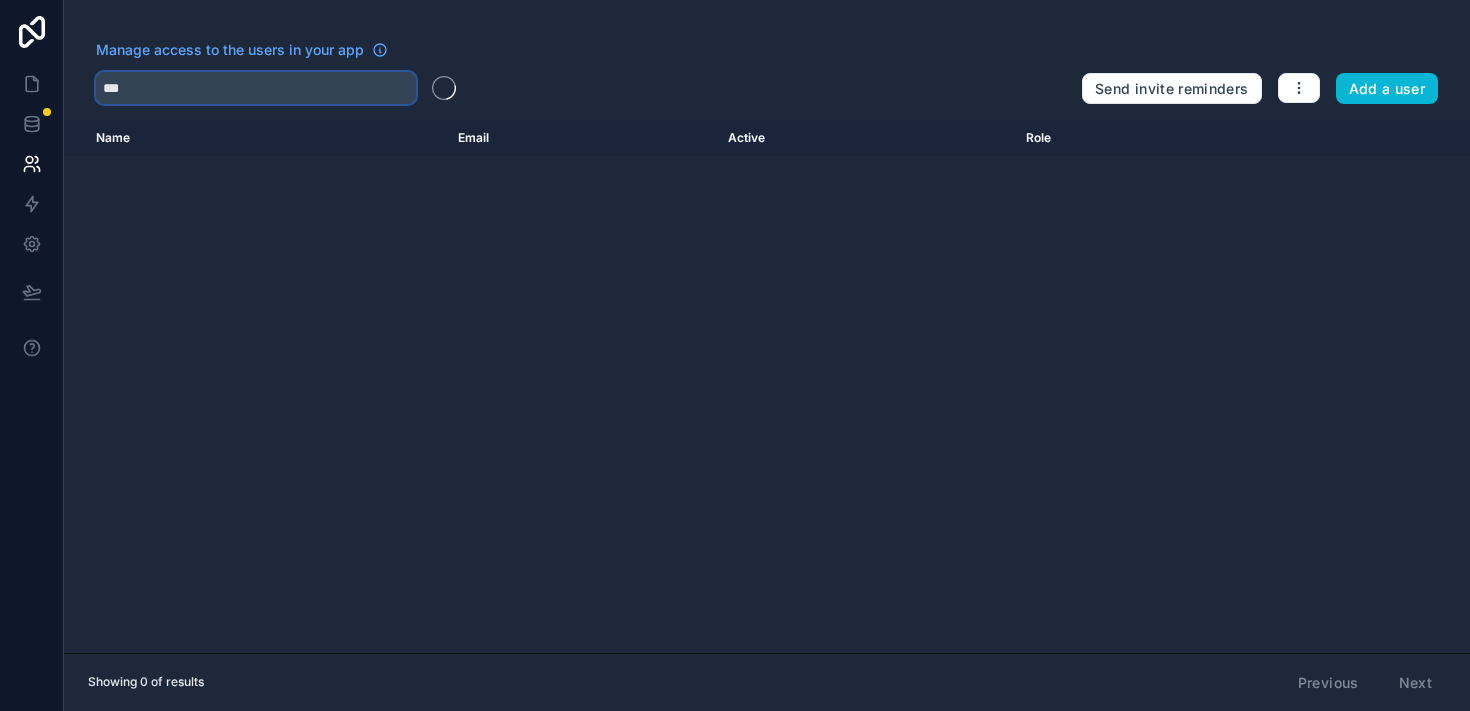 type on "****" 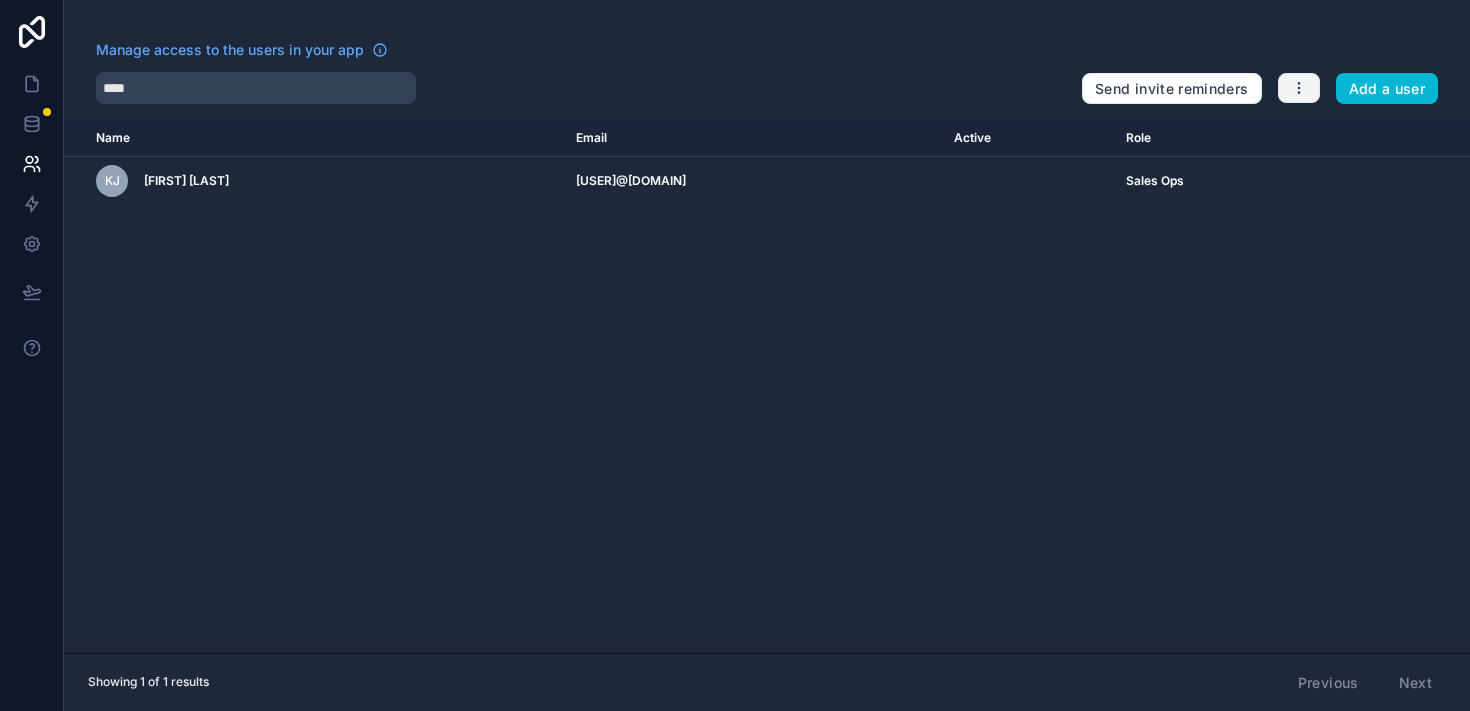 click 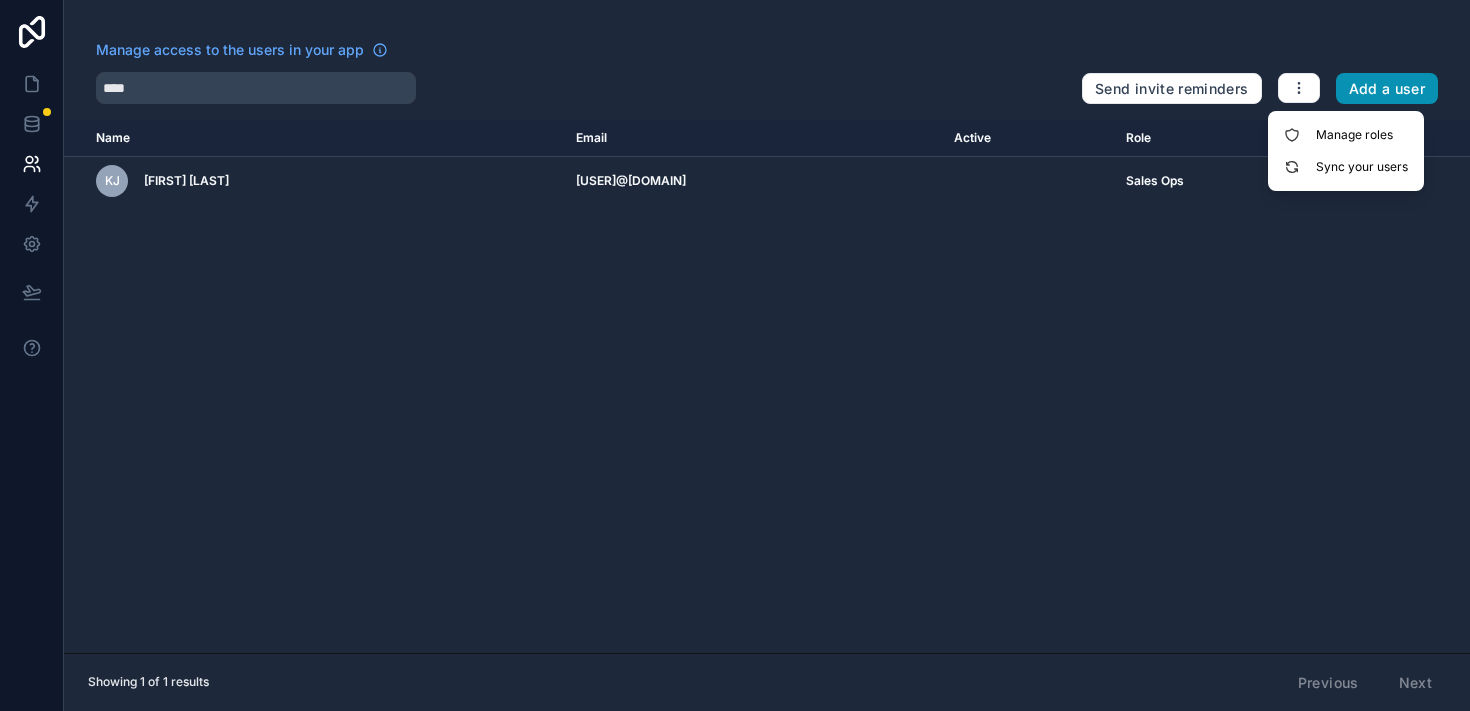 click on "Add a user" at bounding box center (1387, 89) 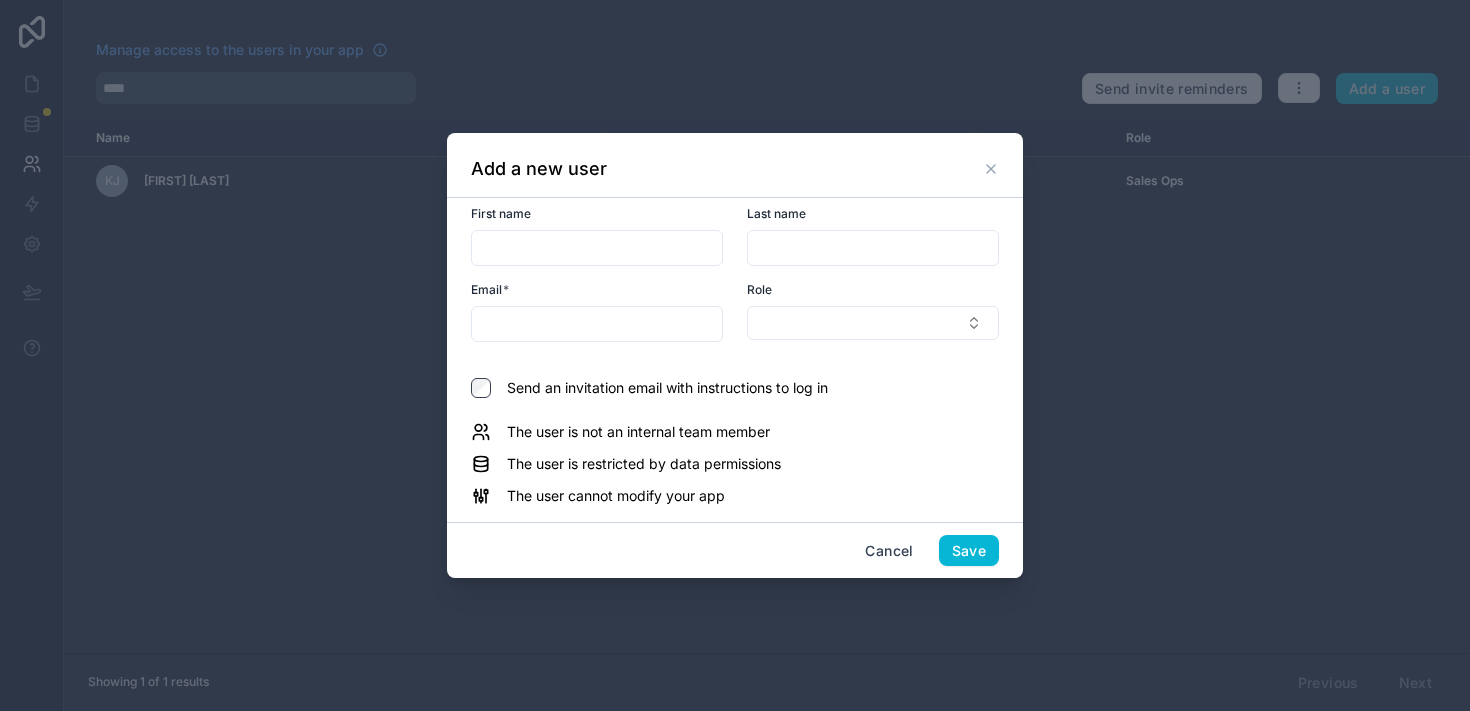 drag, startPoint x: 951, startPoint y: 171, endPoint x: 1002, endPoint y: 161, distance: 51.971146 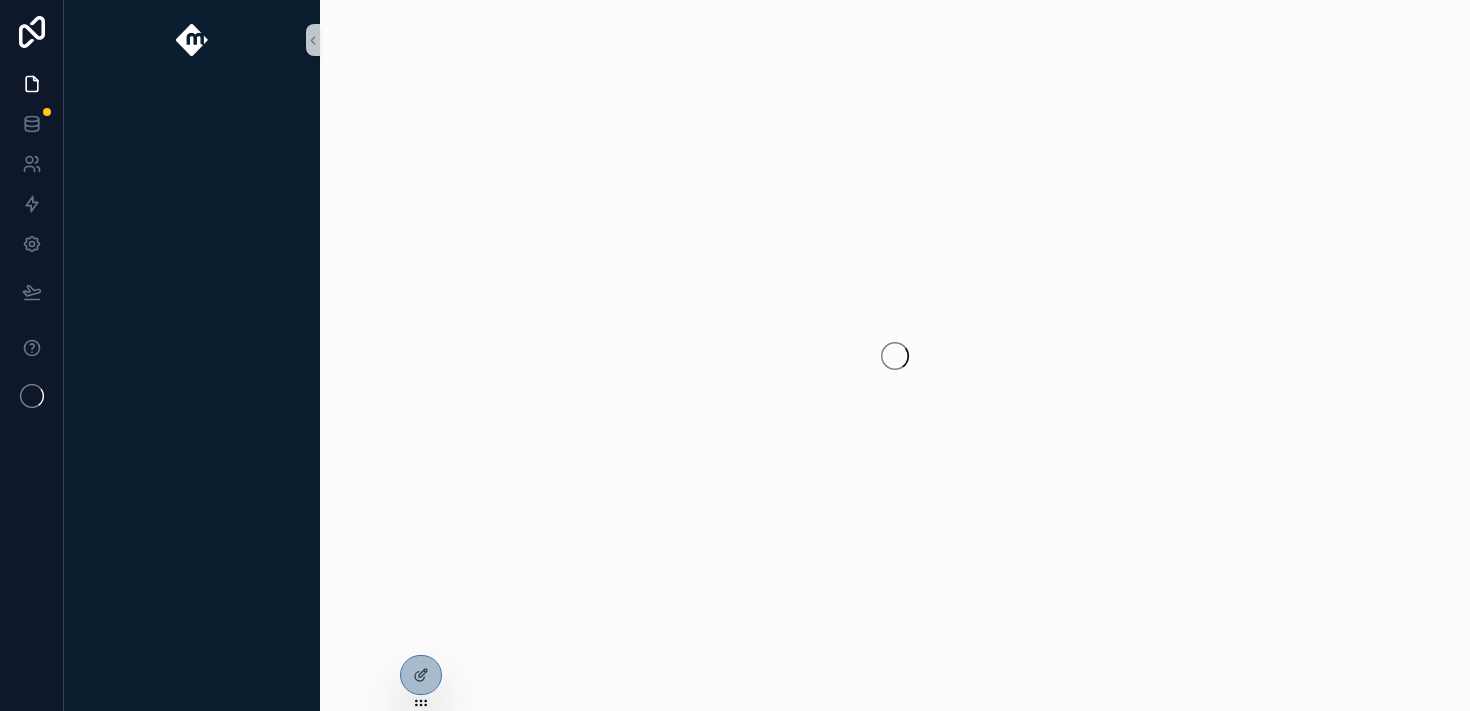 scroll, scrollTop: 0, scrollLeft: 0, axis: both 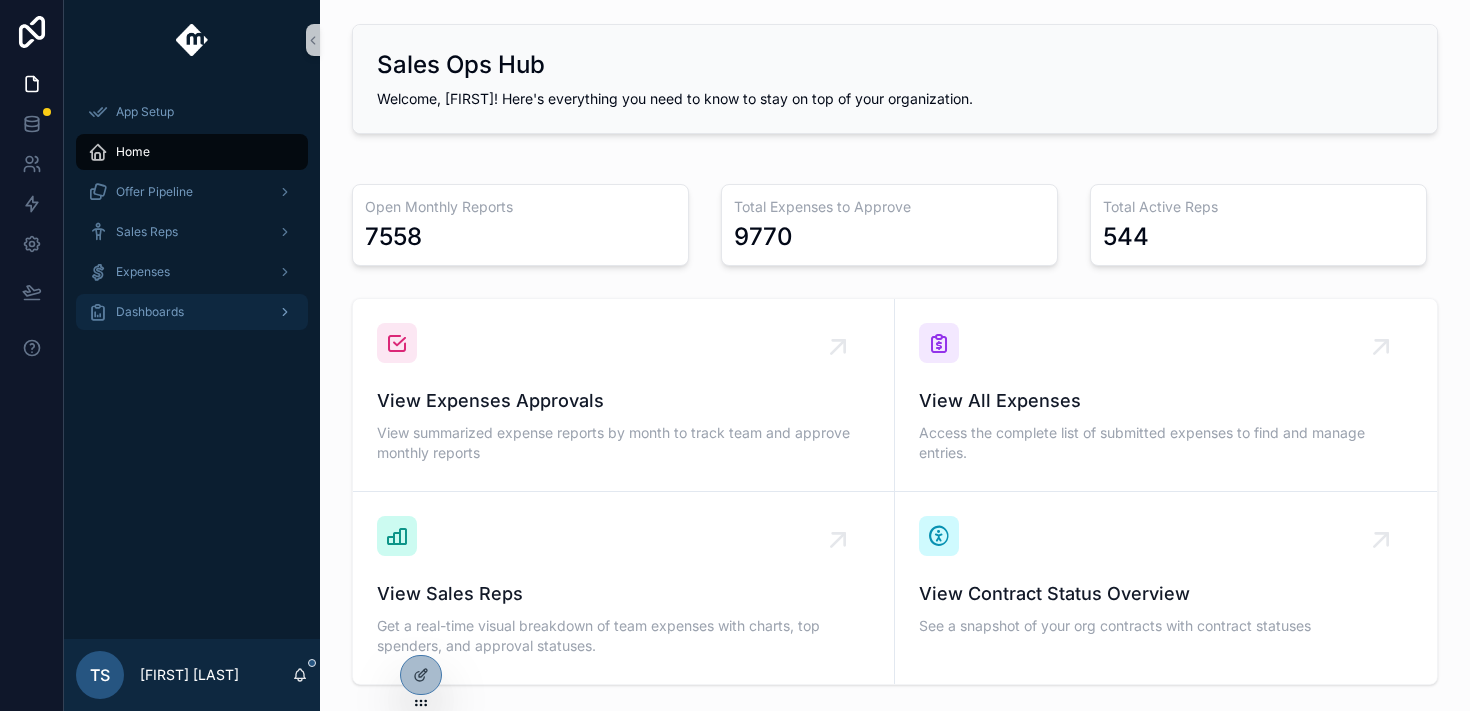 click on "Dashboards" at bounding box center (192, 312) 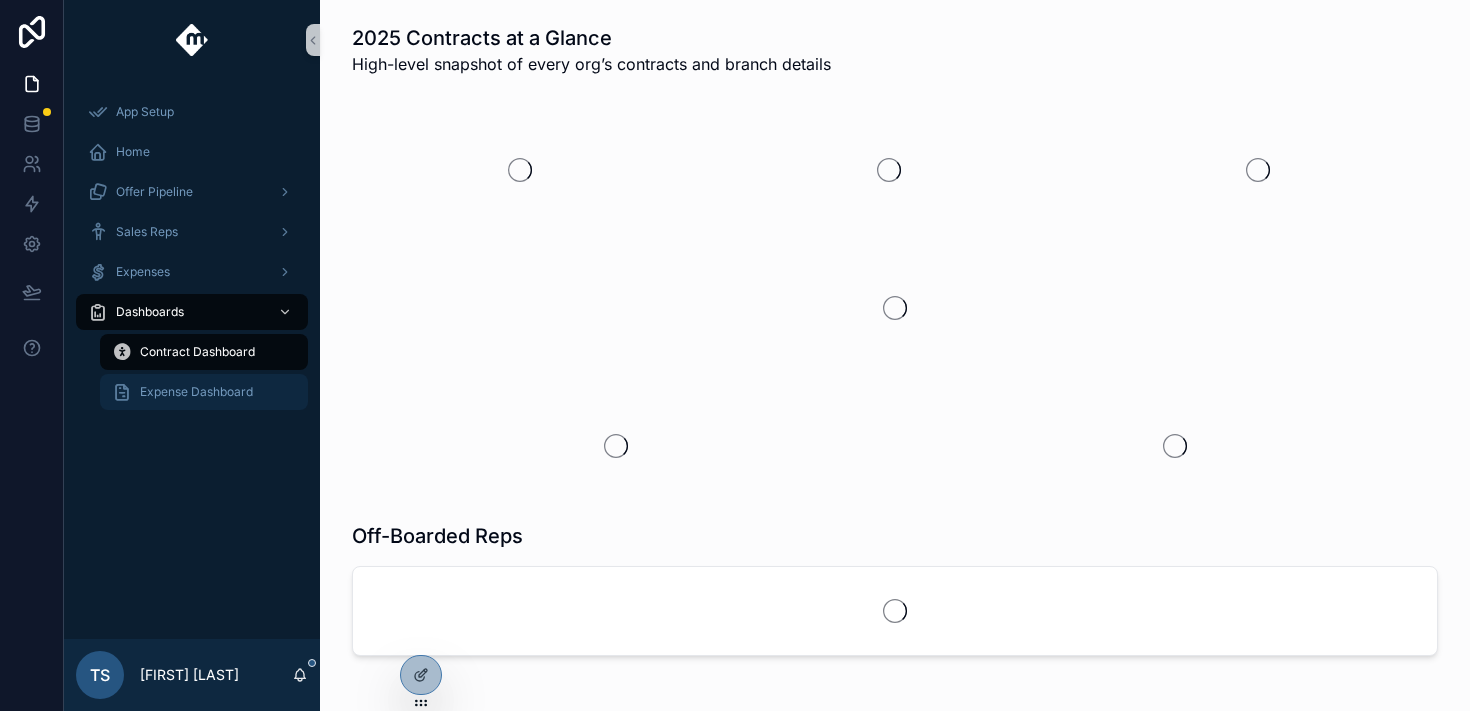 click on "Expense Dashboard" at bounding box center [196, 392] 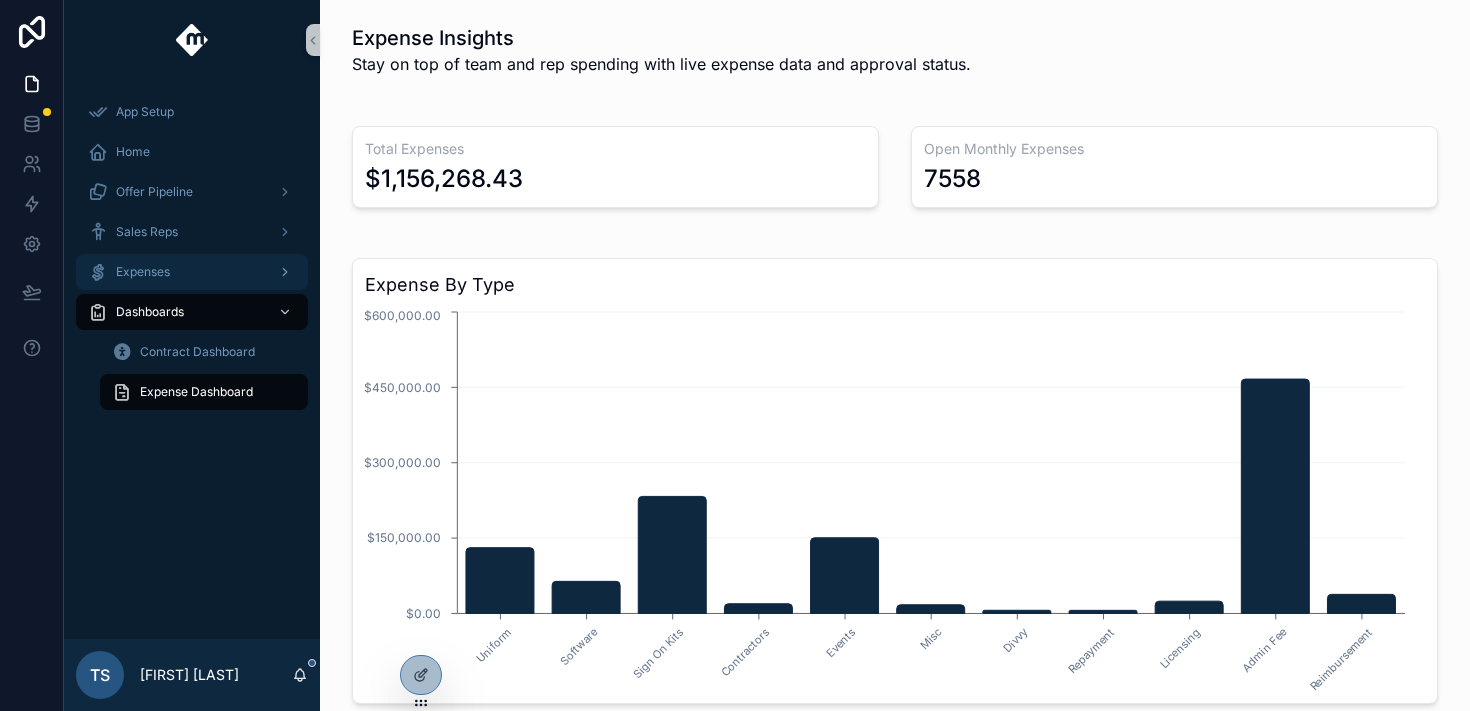click on "Expenses" at bounding box center [192, 272] 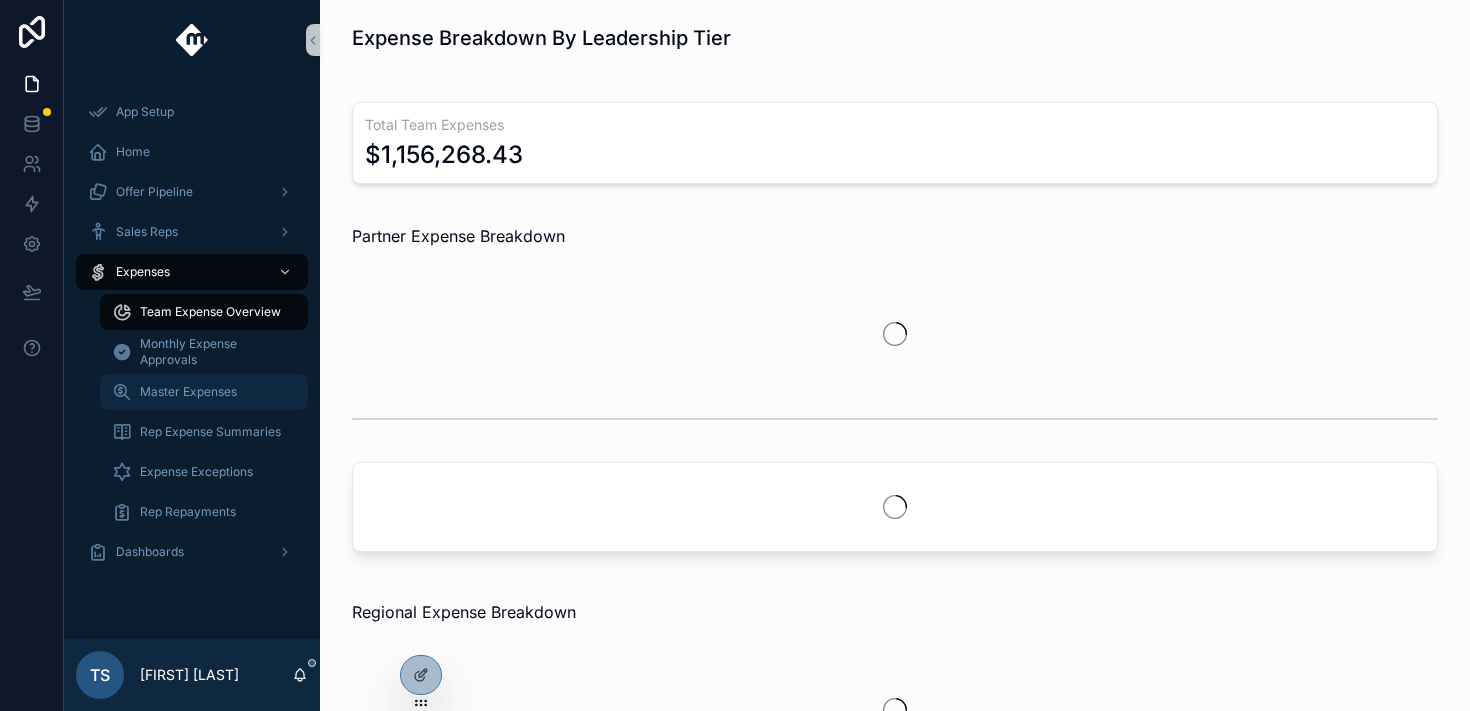 click on "Master Expenses" at bounding box center [204, 392] 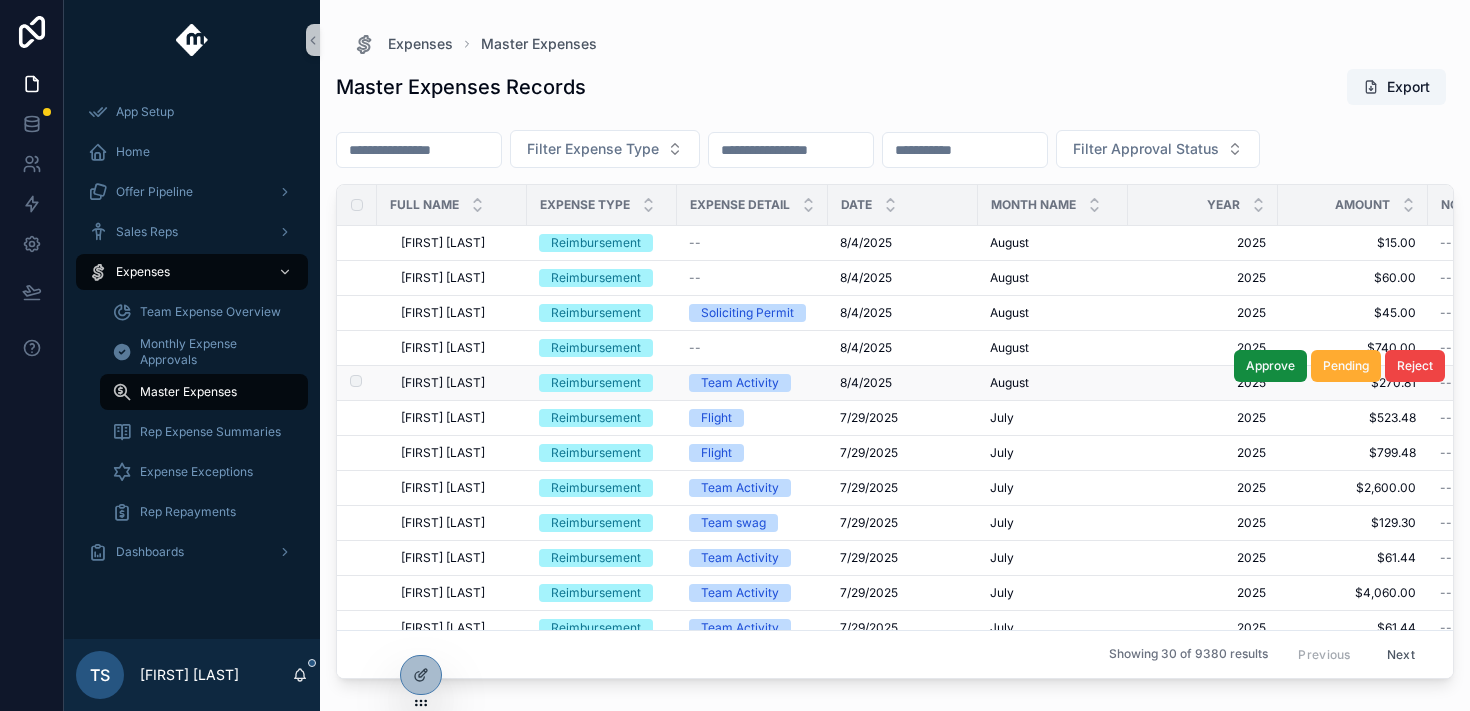 click on "8/4/2025" at bounding box center (866, 383) 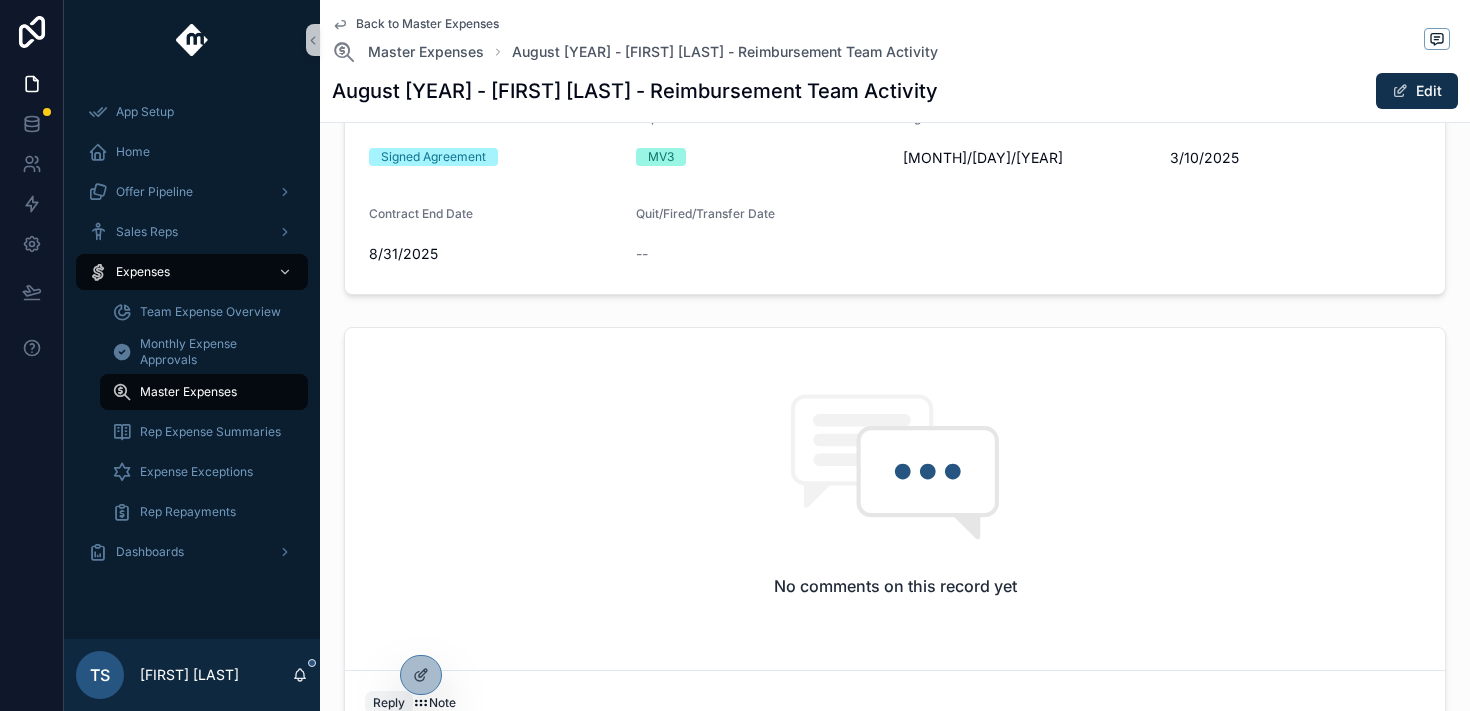 scroll, scrollTop: 746, scrollLeft: 0, axis: vertical 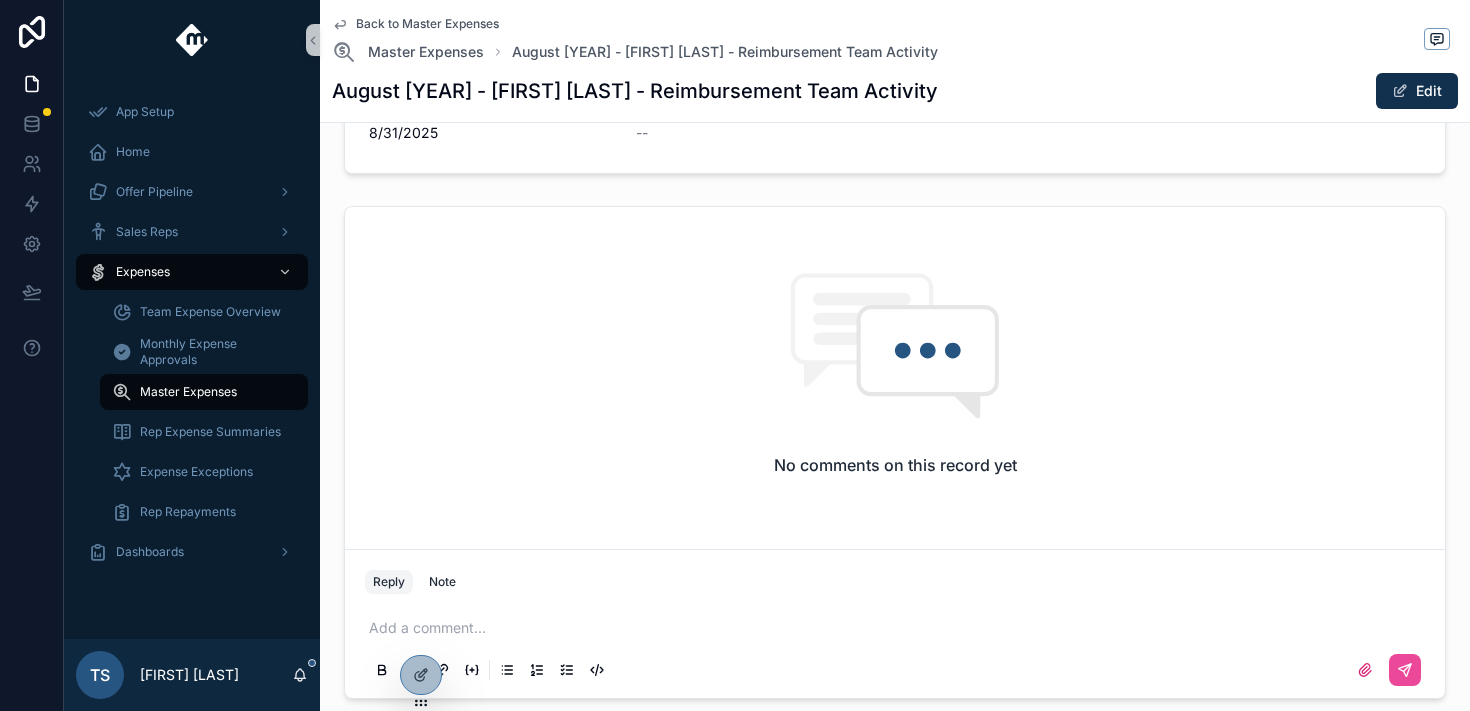 click at bounding box center (899, 628) 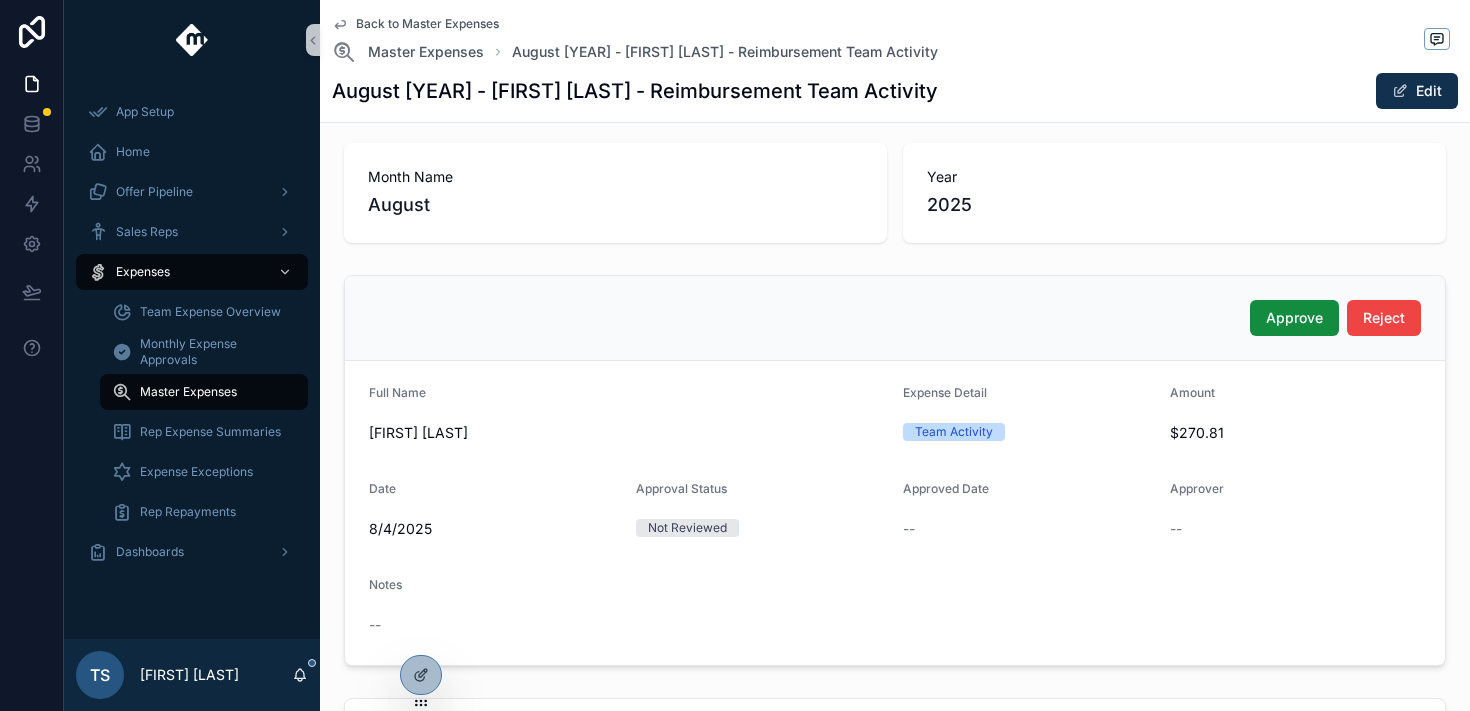 scroll, scrollTop: 0, scrollLeft: 0, axis: both 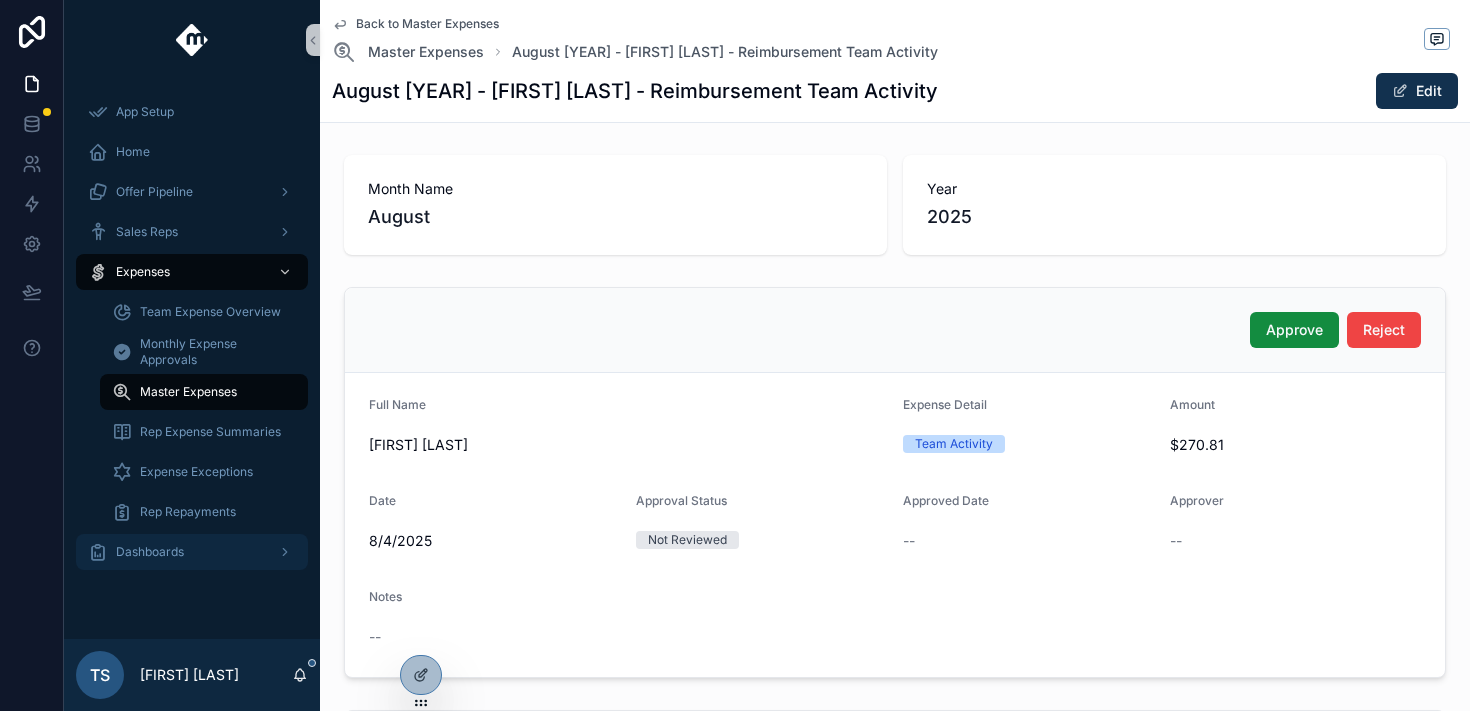 click on "Dashboards" at bounding box center (192, 552) 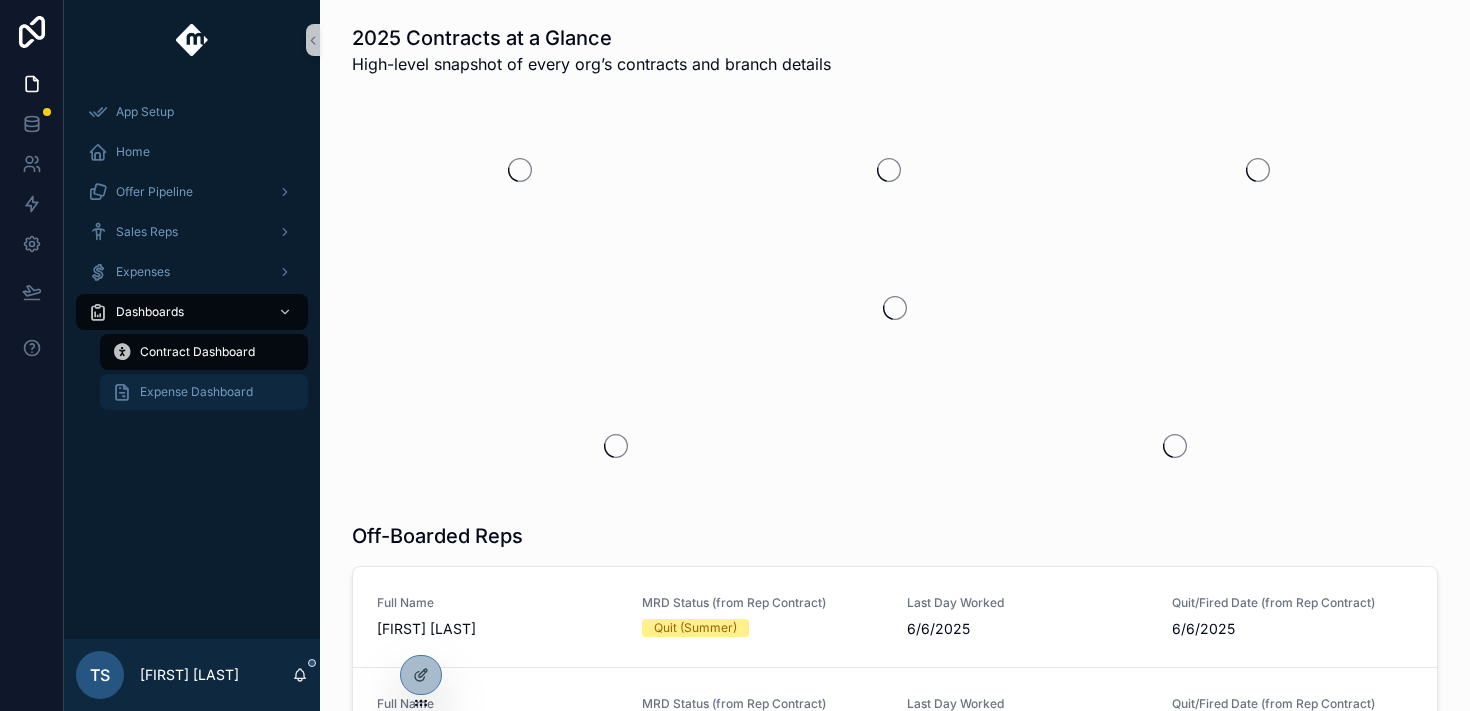 click on "Expense Dashboard" at bounding box center (196, 392) 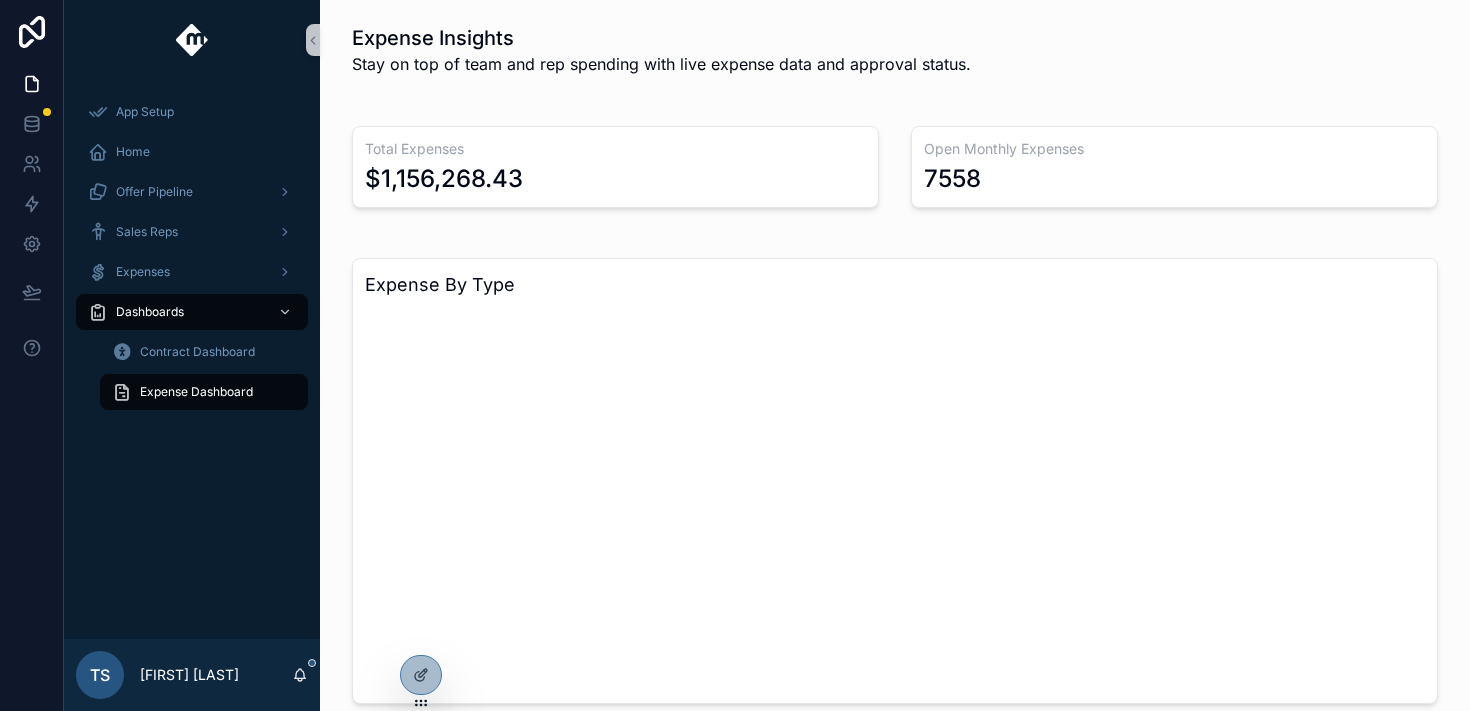 click on "Expense Dashboard" at bounding box center [196, 392] 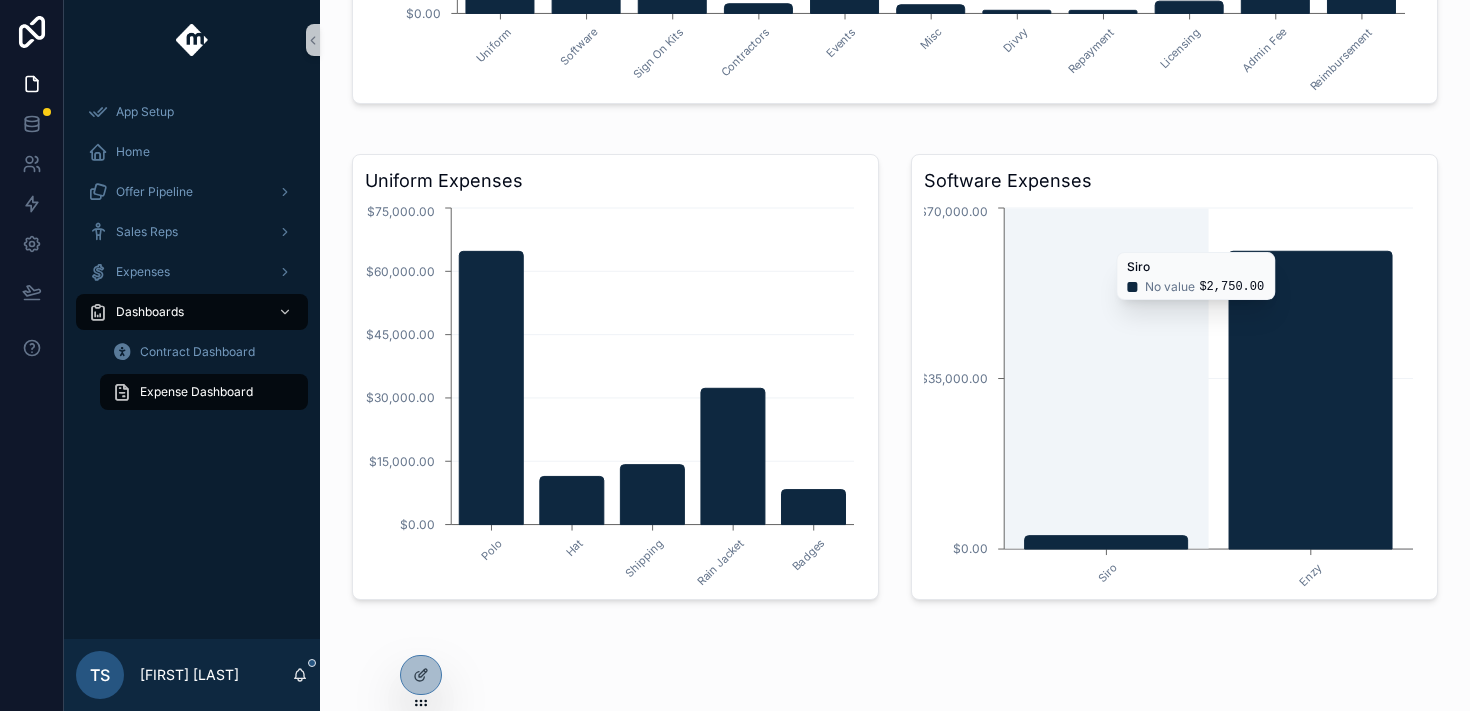scroll, scrollTop: 657, scrollLeft: 0, axis: vertical 